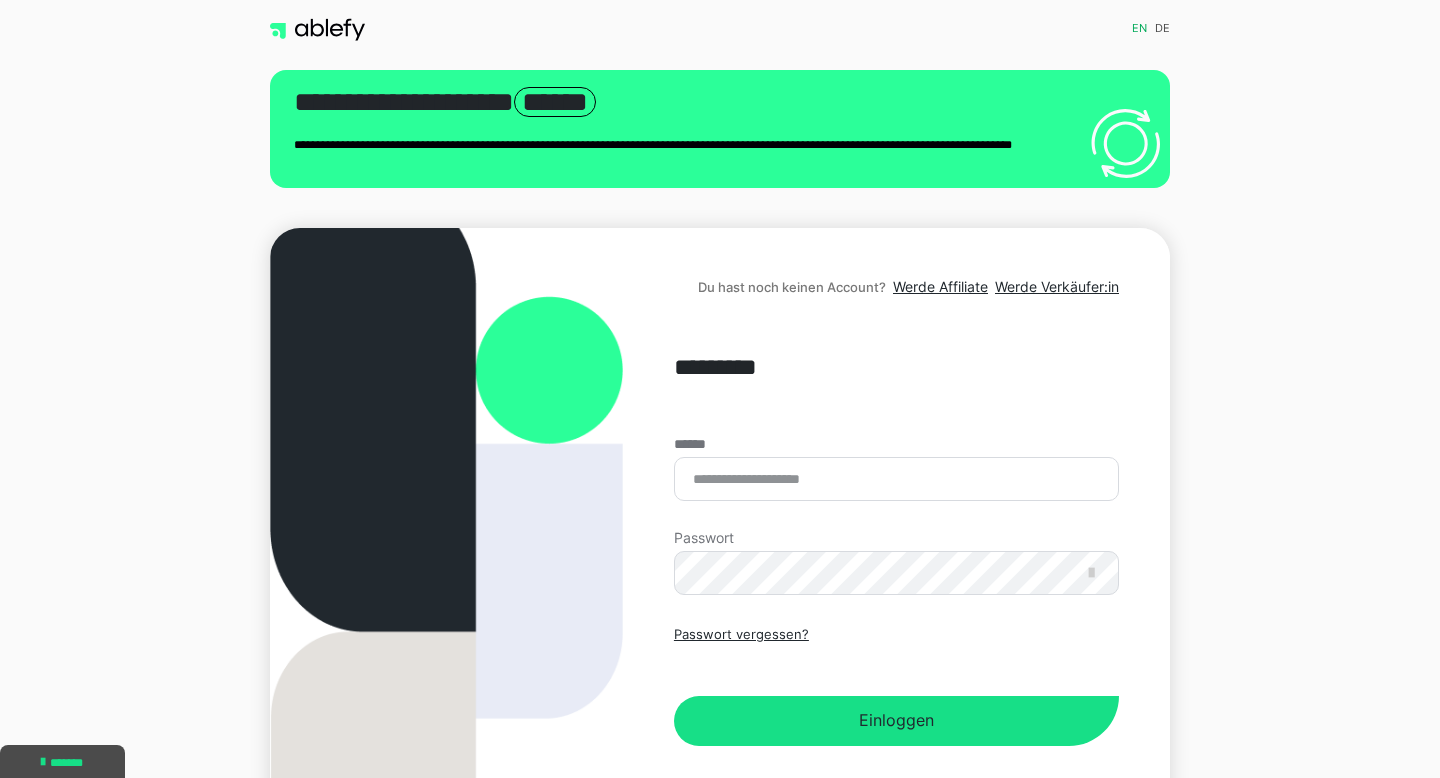 scroll, scrollTop: 21, scrollLeft: 0, axis: vertical 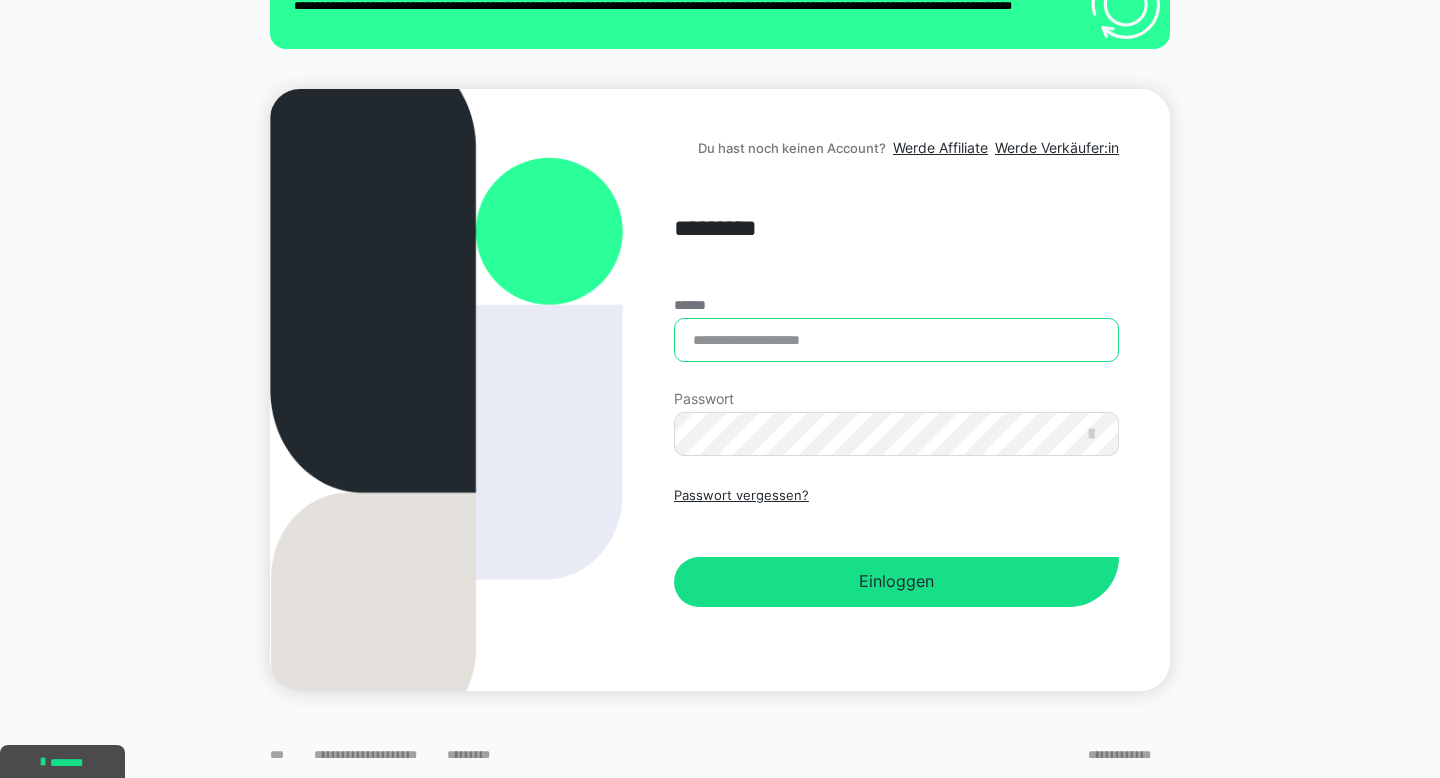 click on "******" at bounding box center (896, 340) 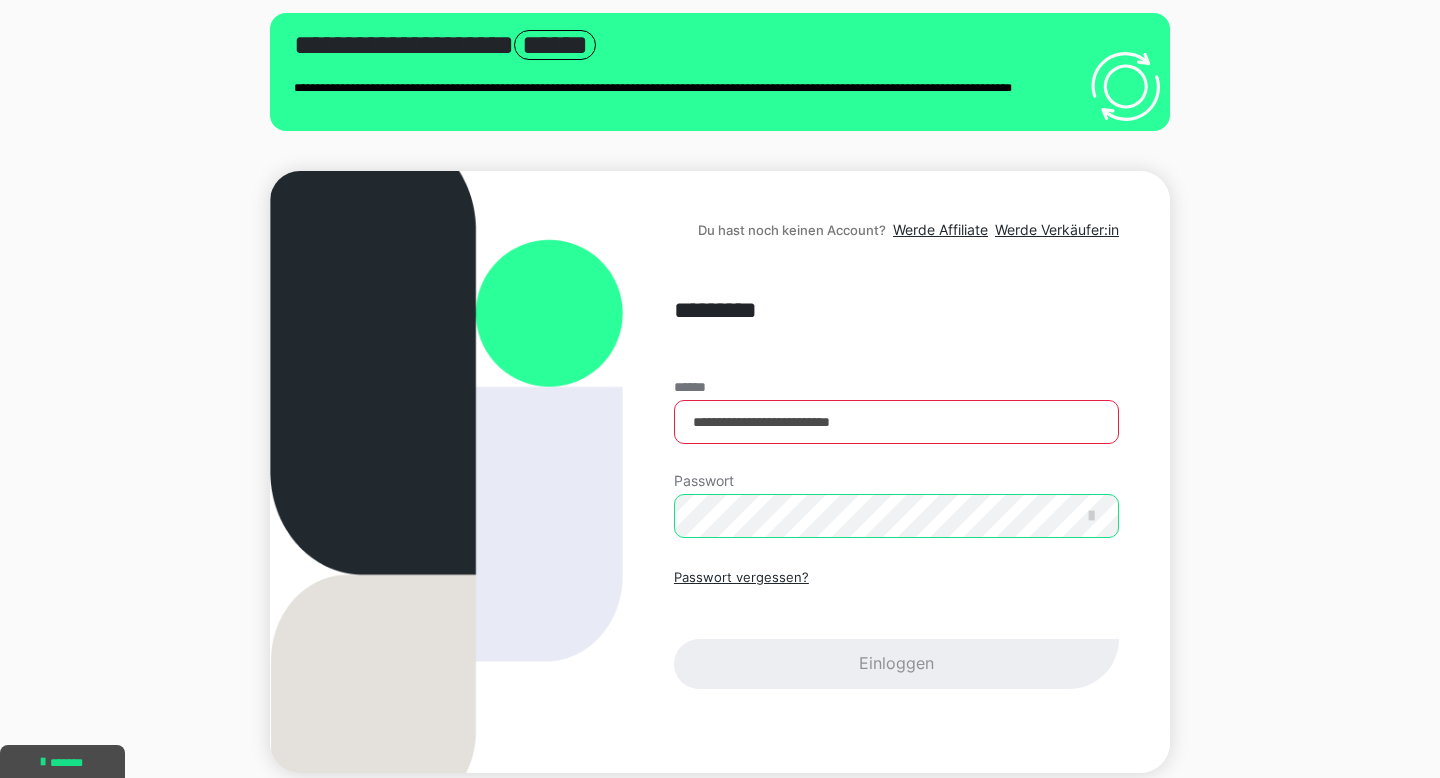 scroll, scrollTop: 0, scrollLeft: 0, axis: both 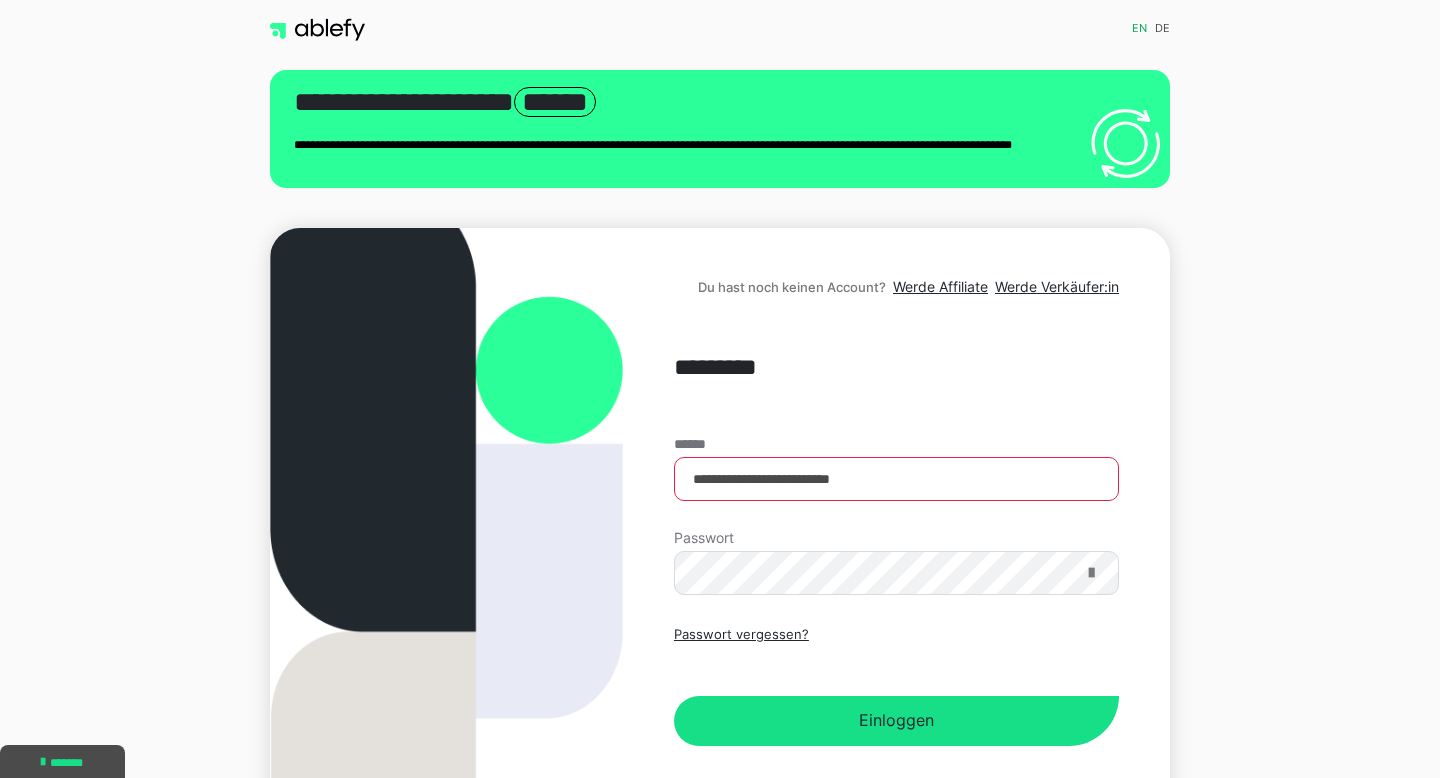 click at bounding box center (1091, 573) 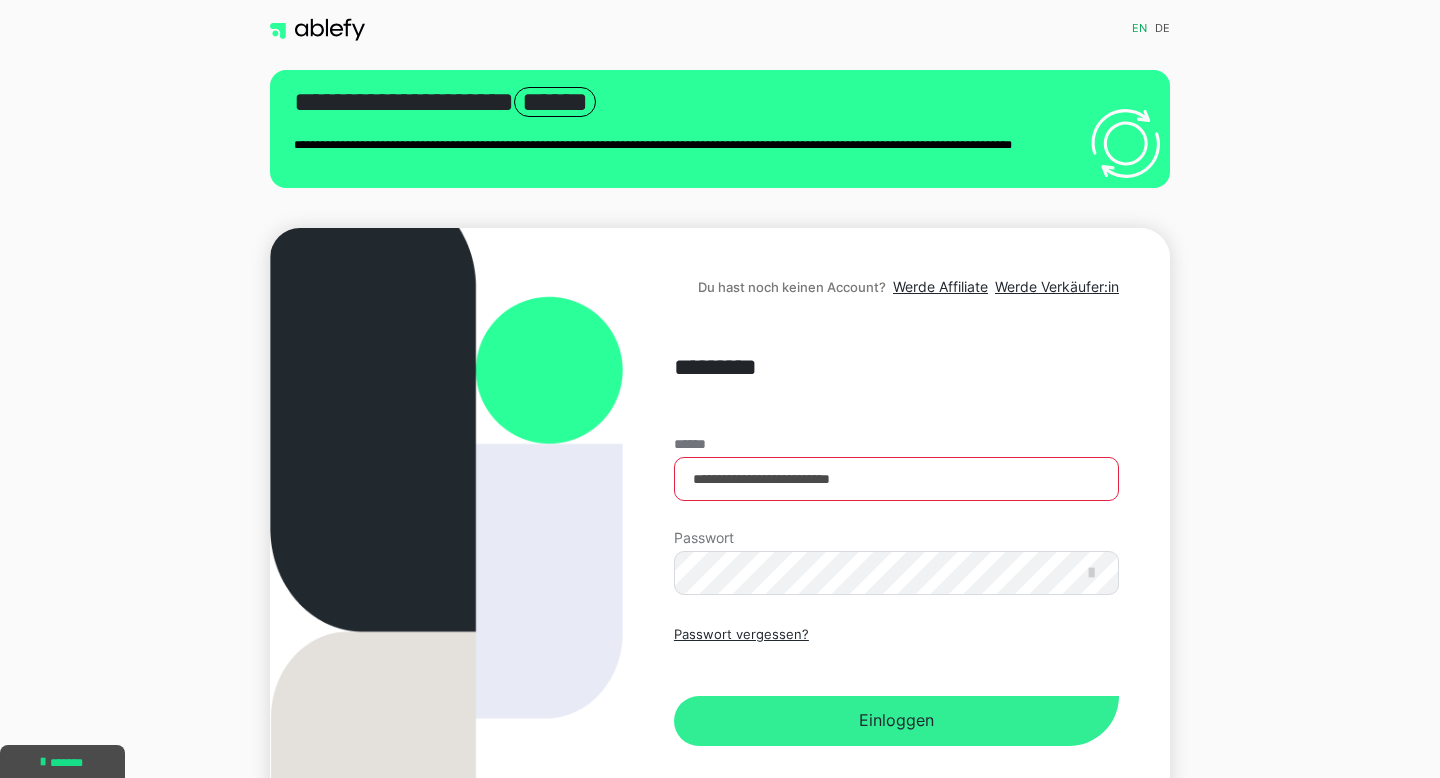 click on "Einloggen" at bounding box center (896, 721) 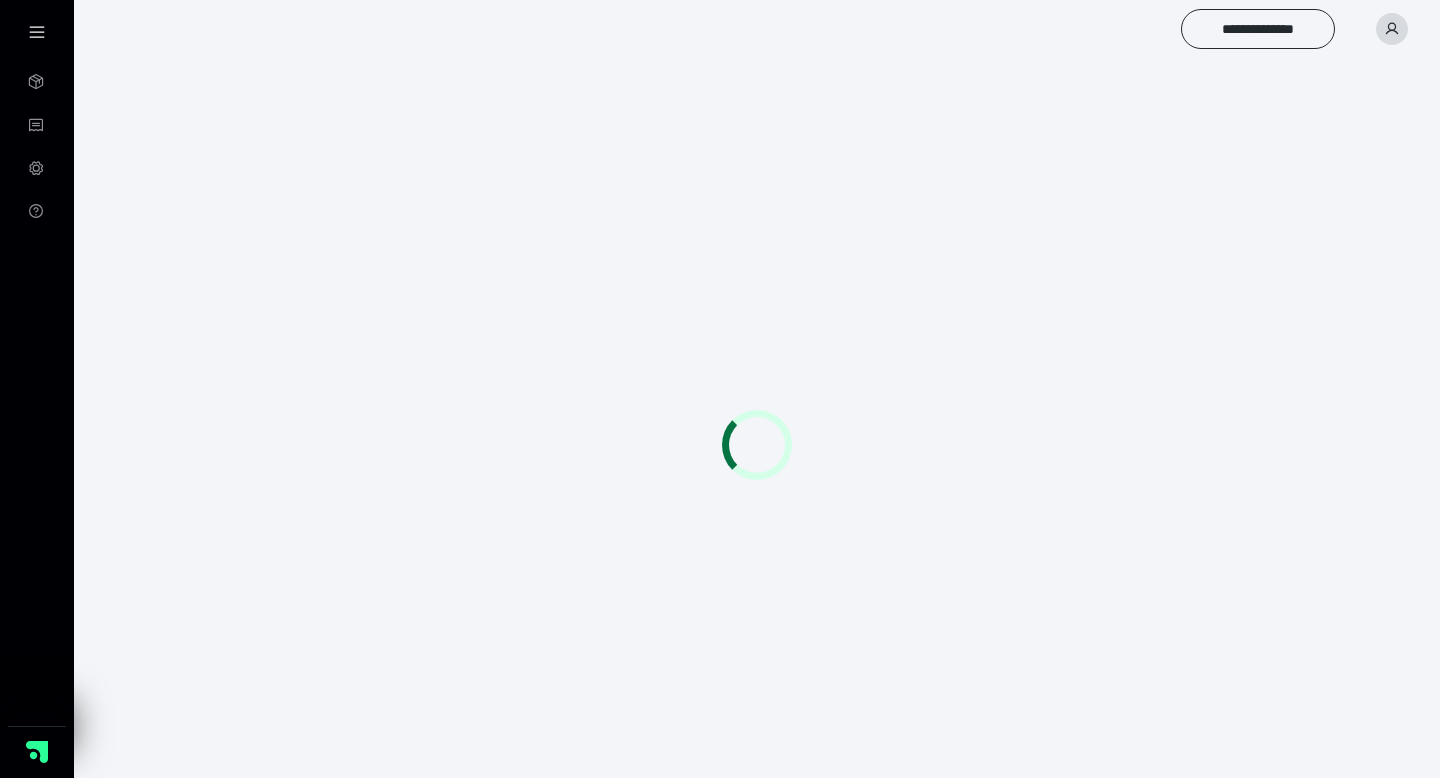 scroll, scrollTop: 0, scrollLeft: 0, axis: both 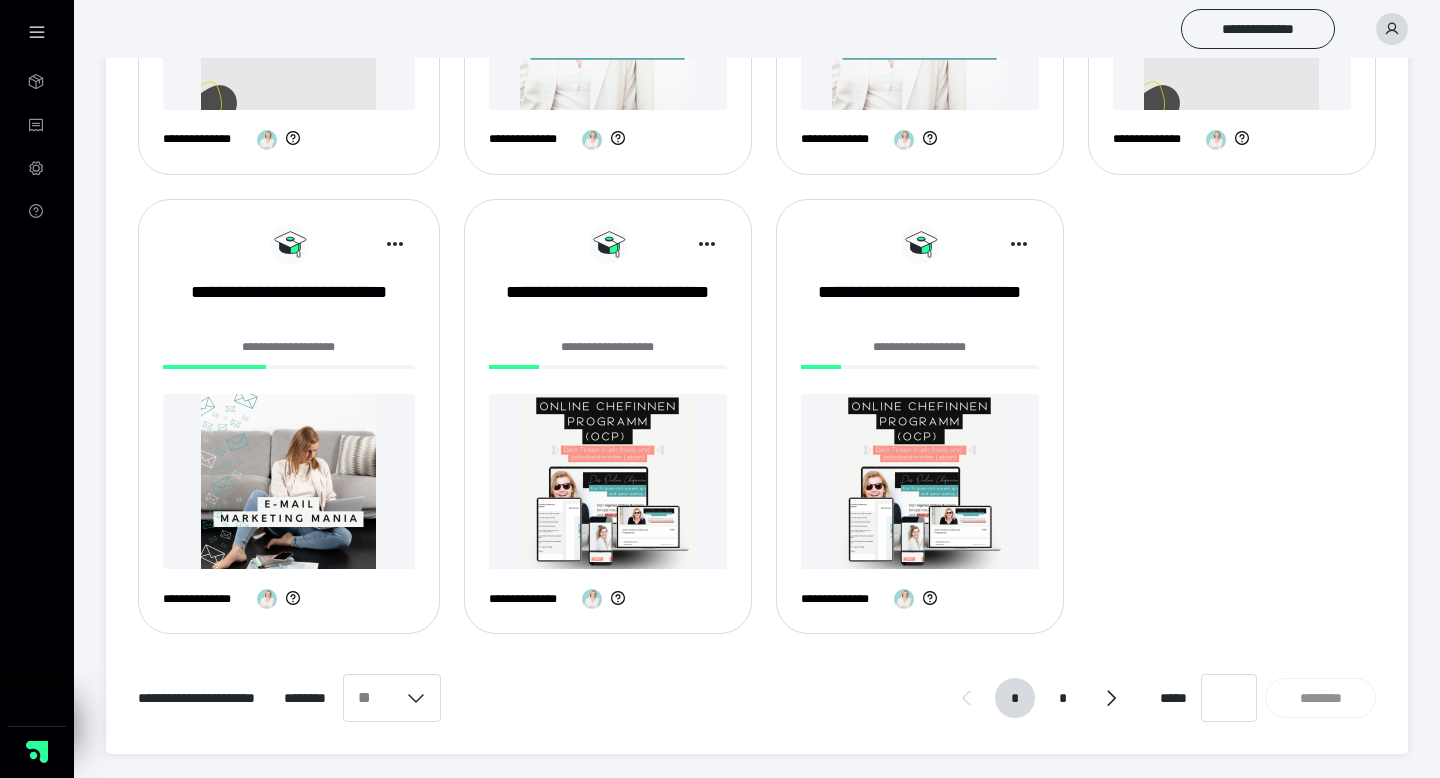click at bounding box center [289, 481] 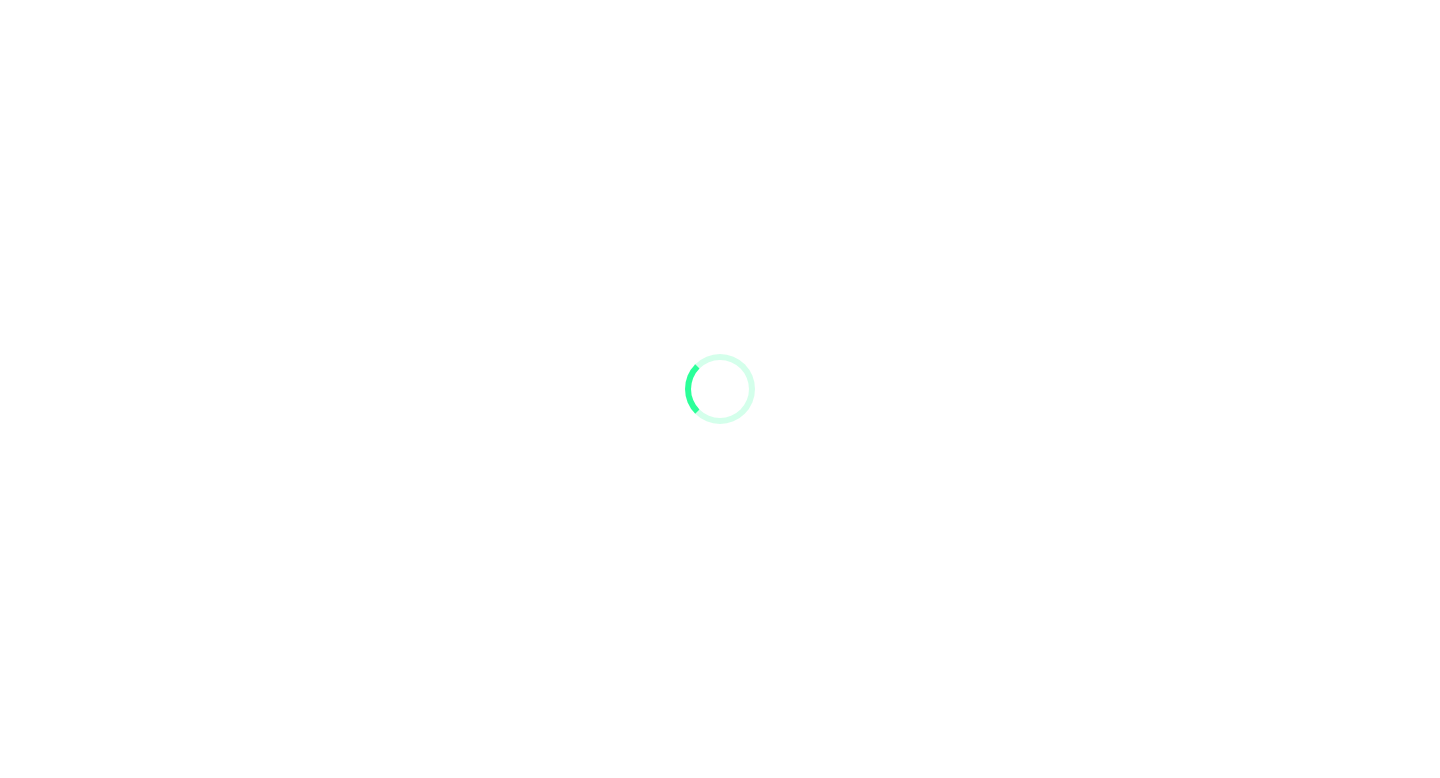 scroll, scrollTop: 0, scrollLeft: 0, axis: both 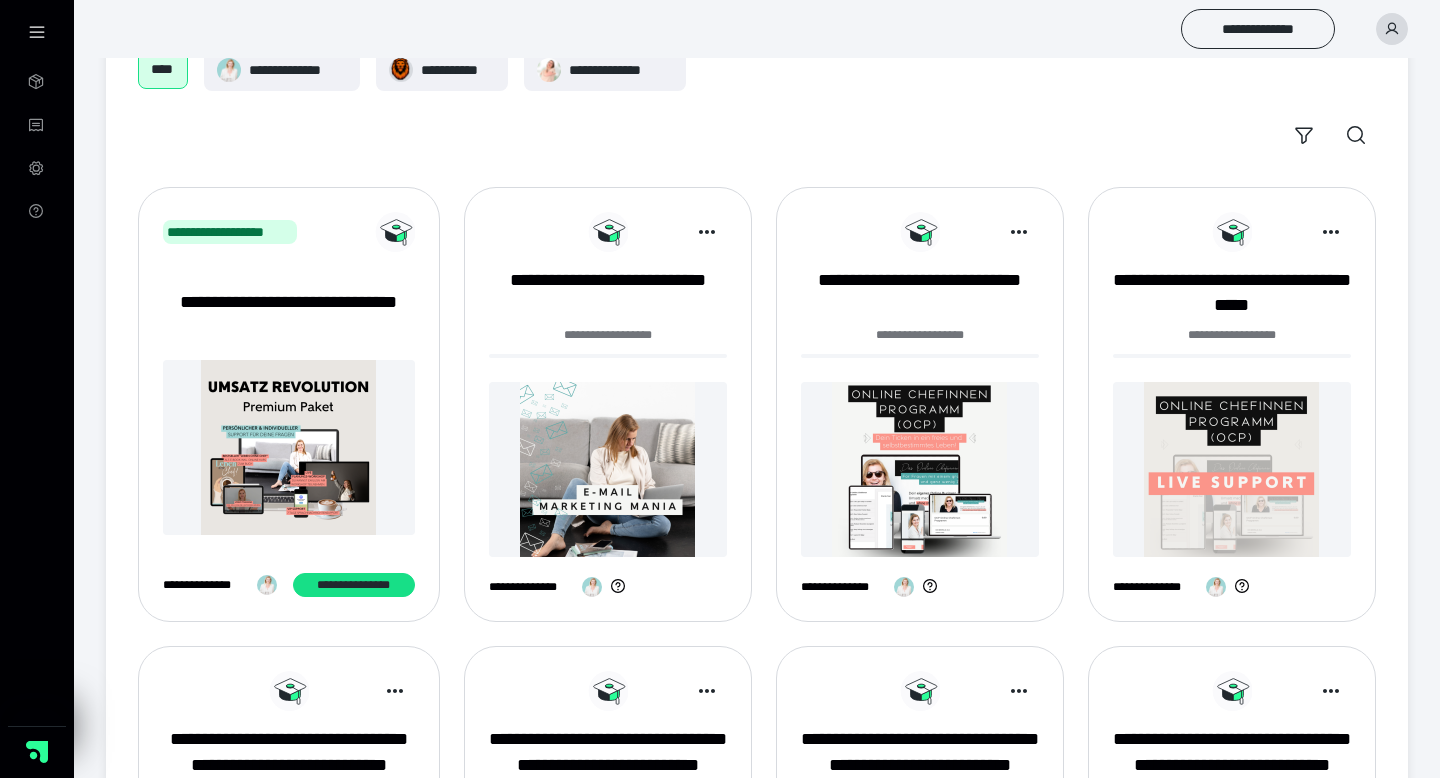 click on "**********" at bounding box center [608, 412] 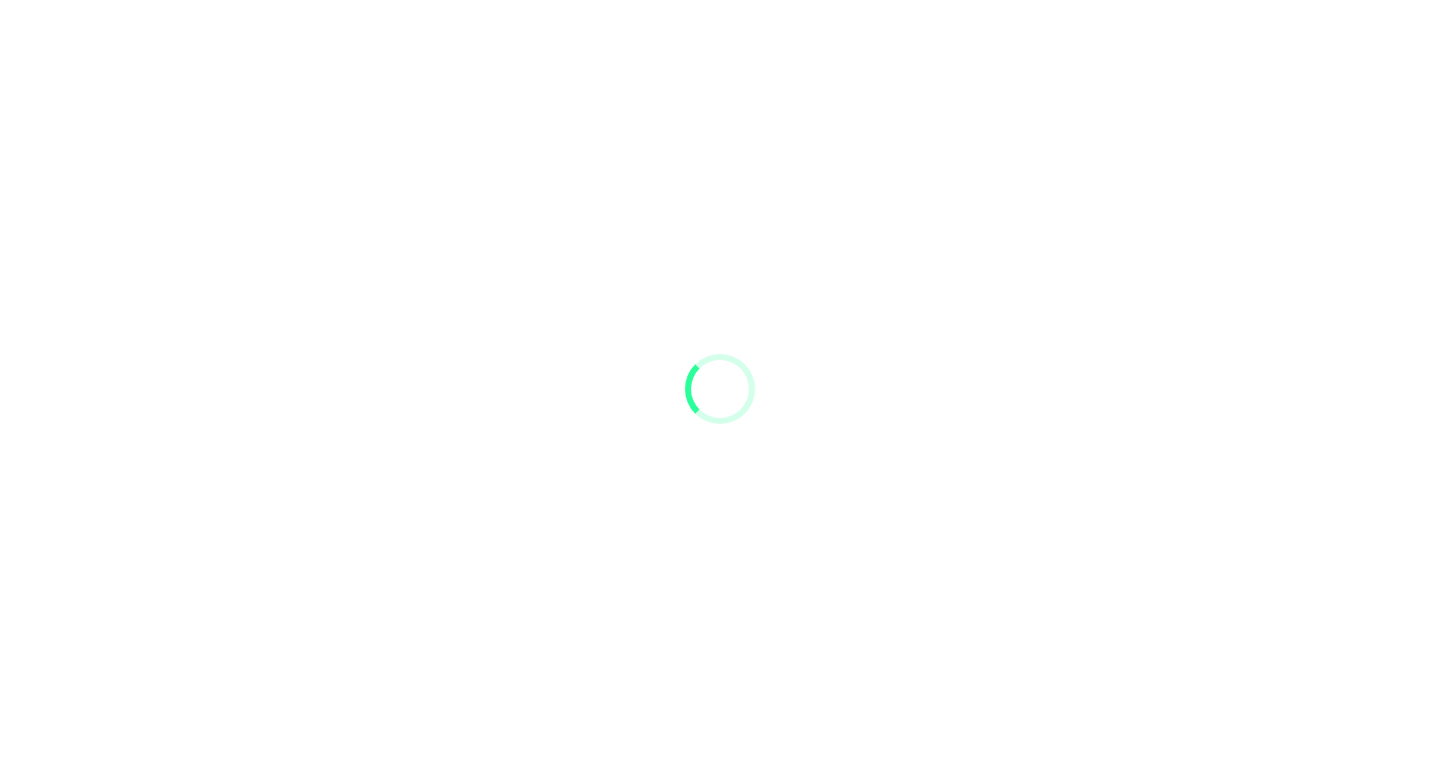 scroll, scrollTop: 0, scrollLeft: 0, axis: both 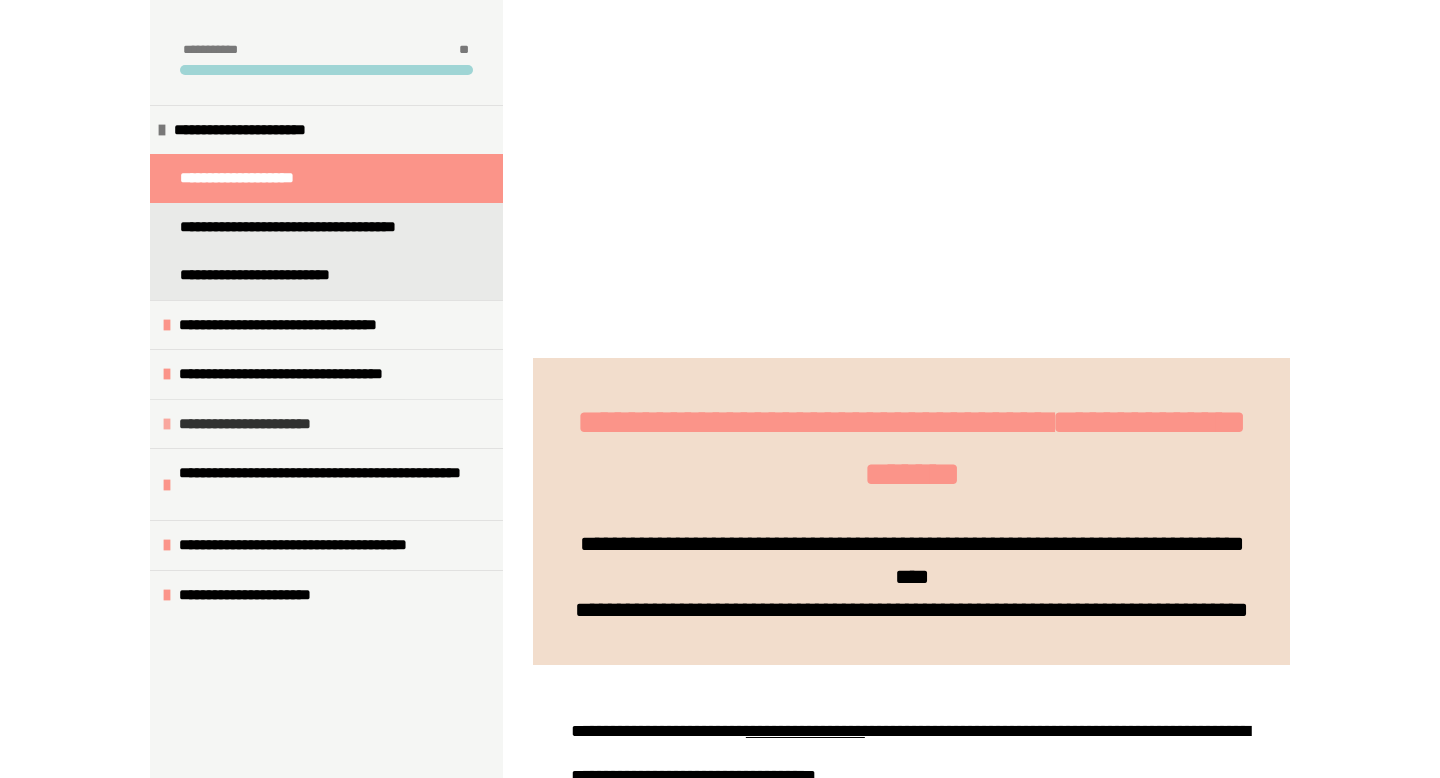 click on "**********" at bounding box center [261, 424] 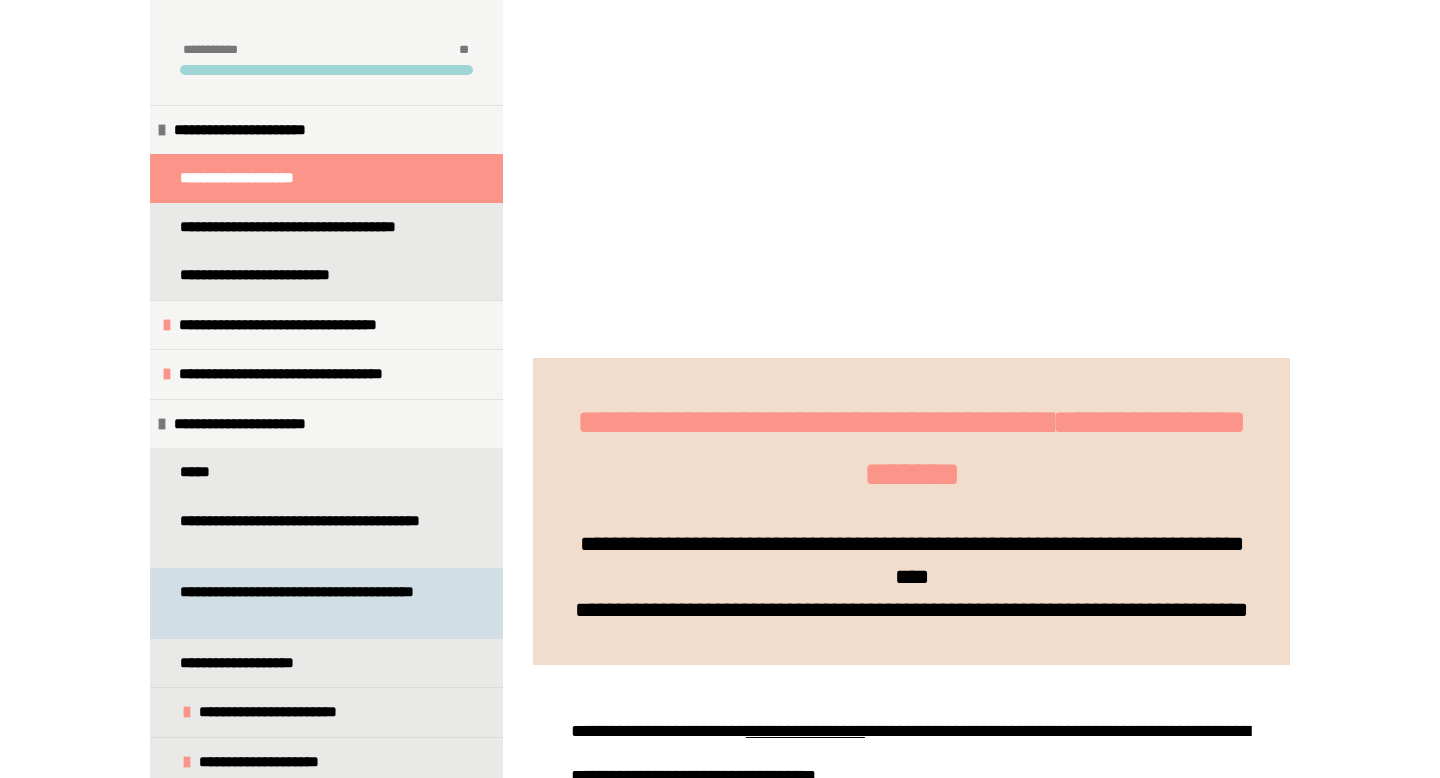 scroll, scrollTop: 174, scrollLeft: 0, axis: vertical 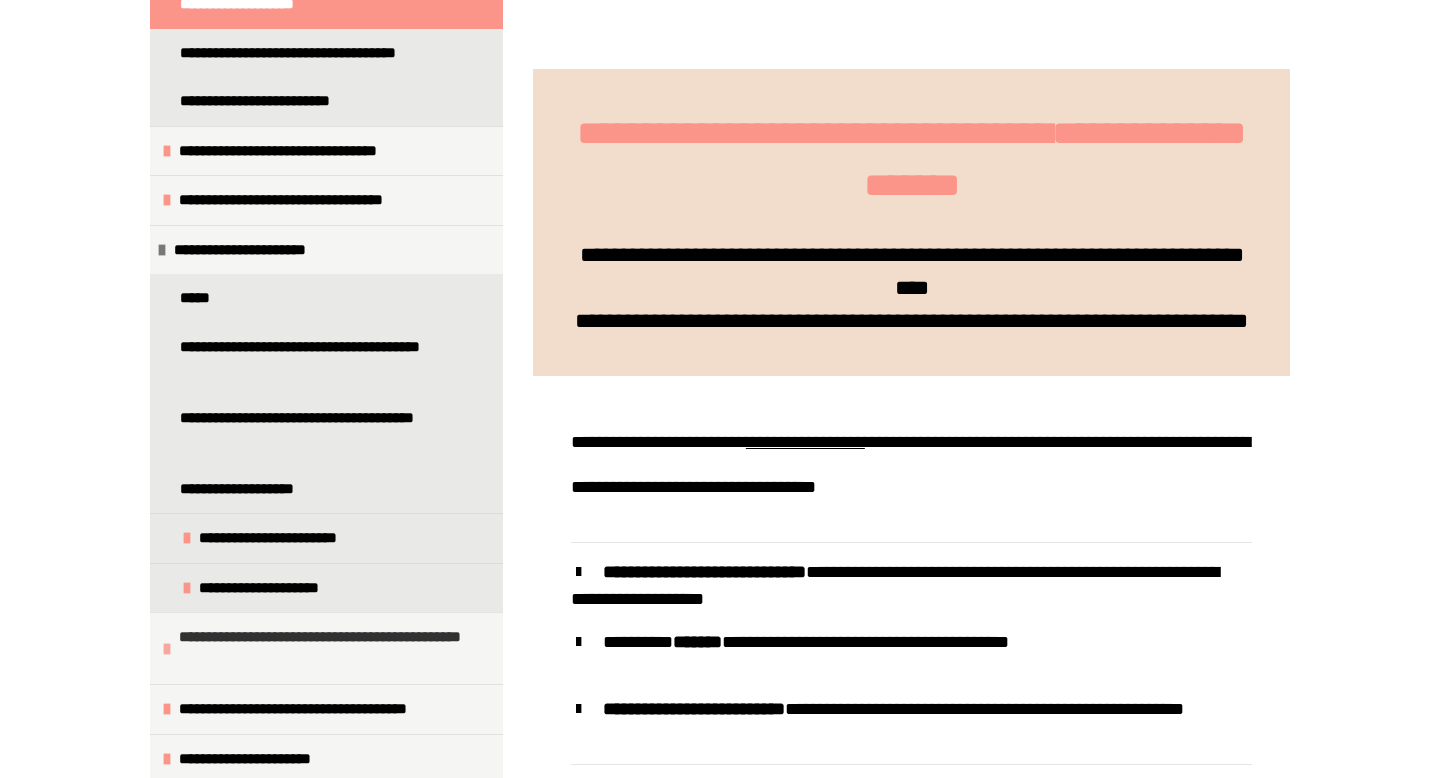 click on "**********" at bounding box center (336, 648) 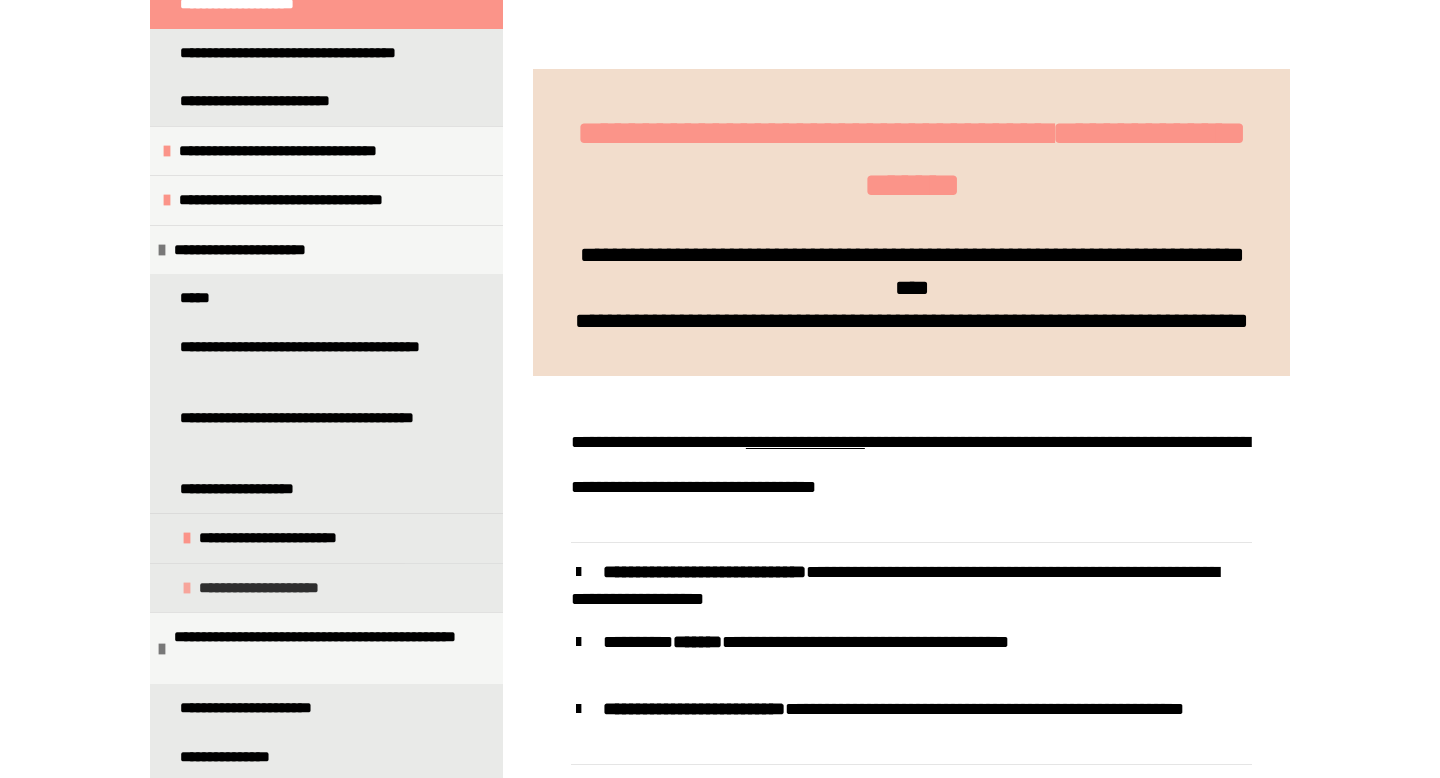 scroll, scrollTop: 390, scrollLeft: 0, axis: vertical 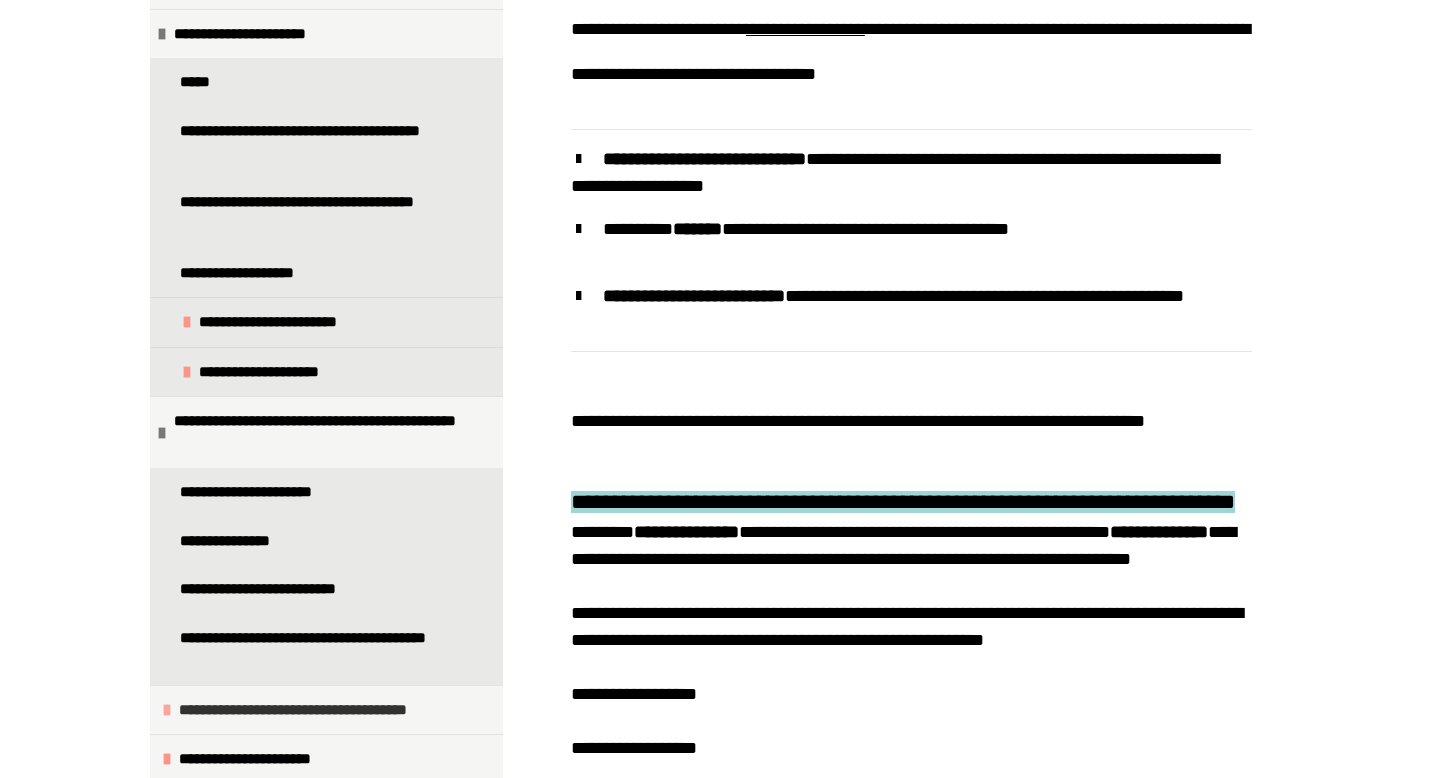 click on "**********" at bounding box center [313, 710] 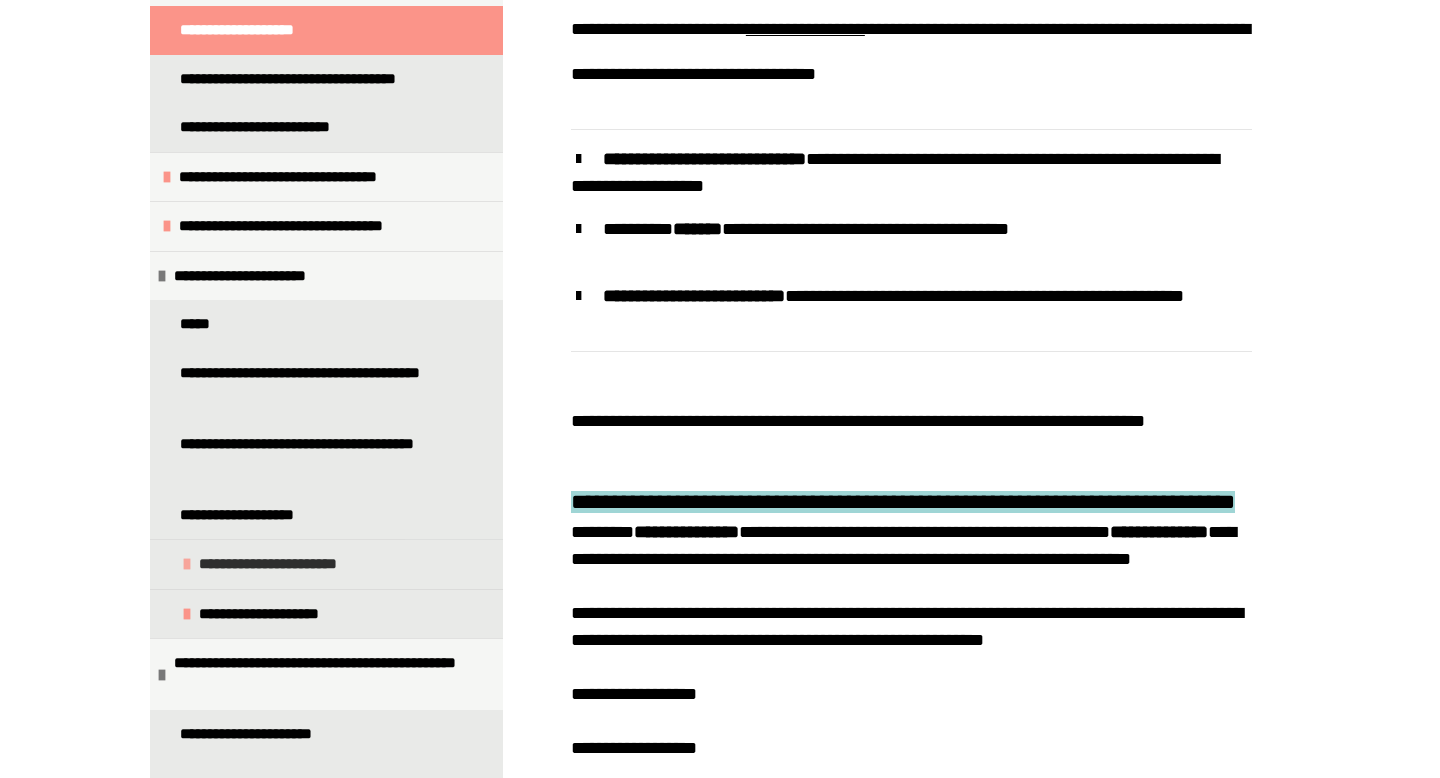 scroll, scrollTop: 133, scrollLeft: 0, axis: vertical 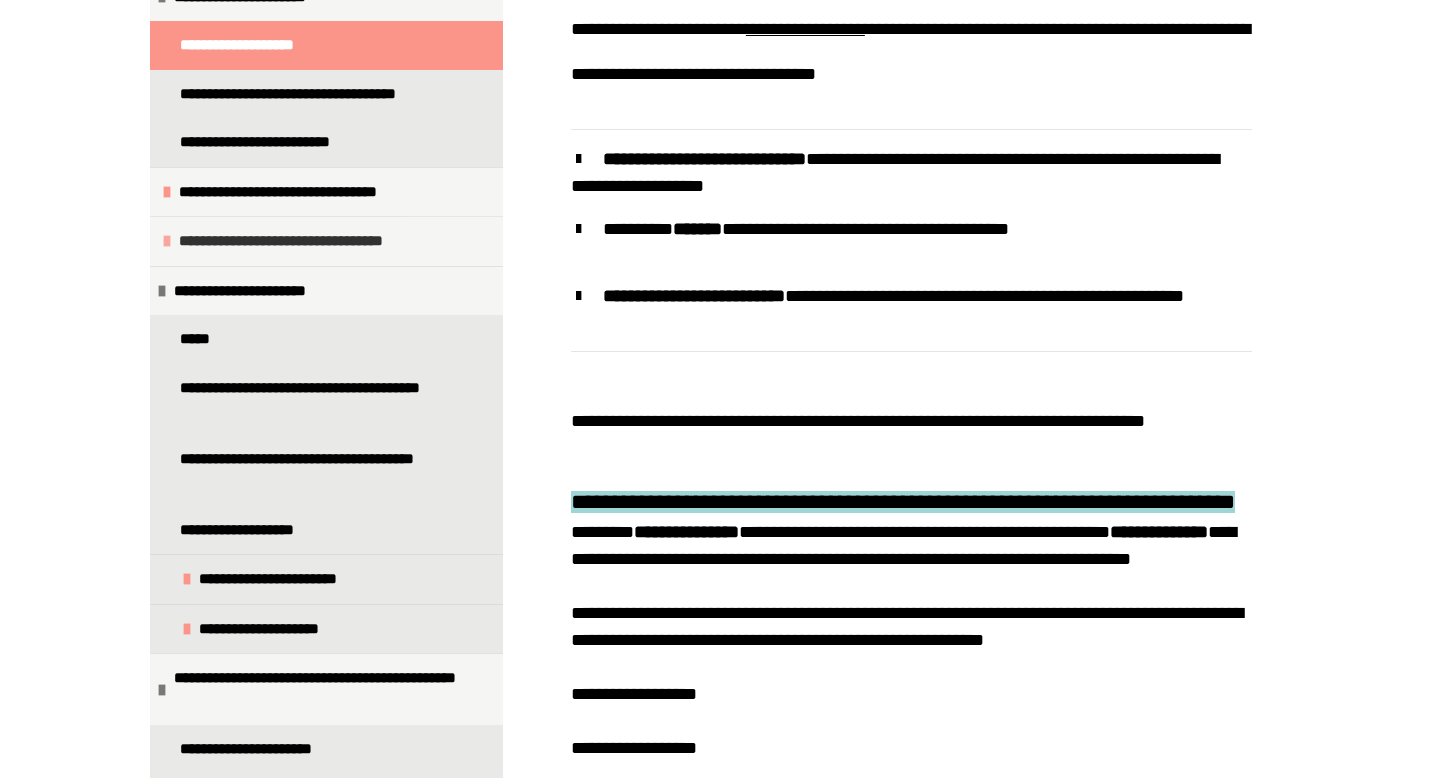 click on "**********" at bounding box center (303, 241) 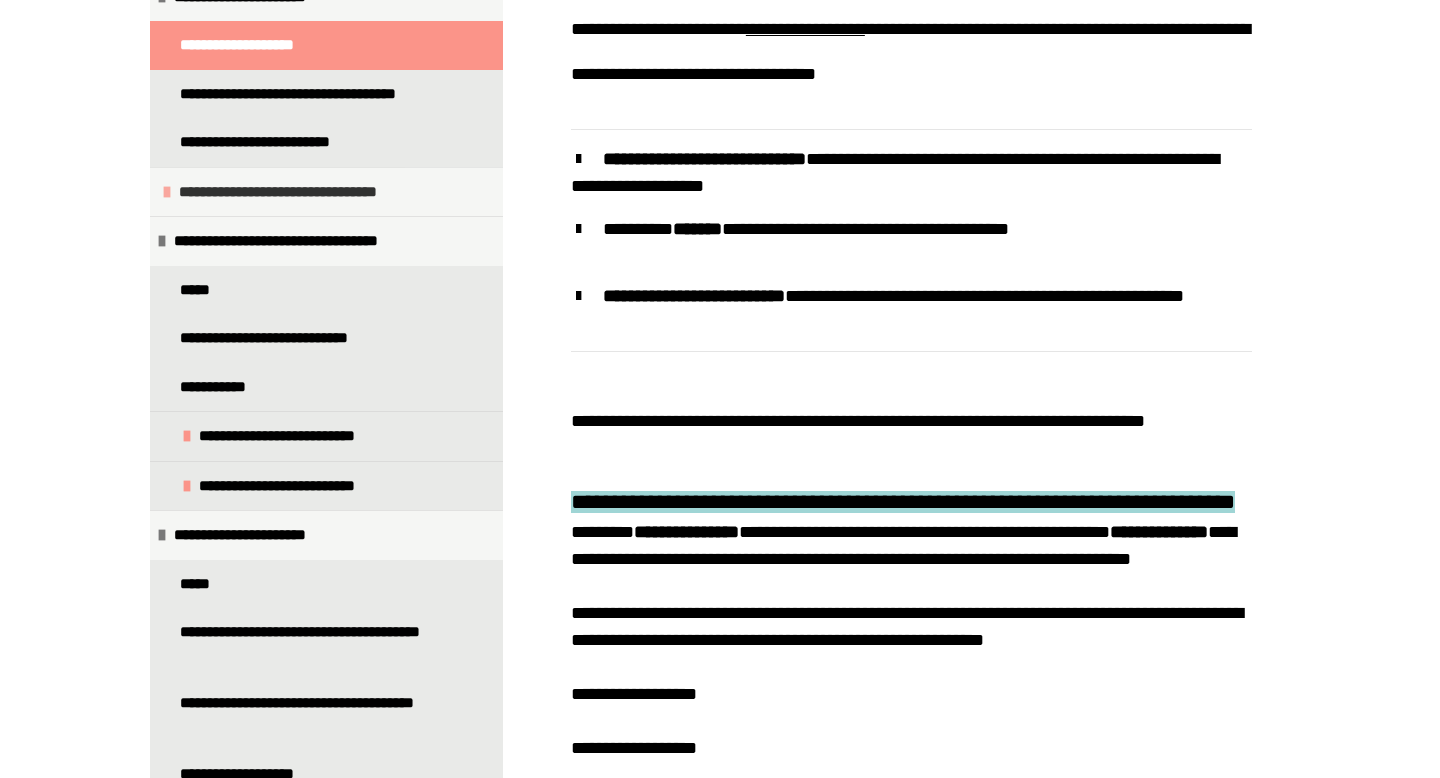 click on "**********" at bounding box center (294, 192) 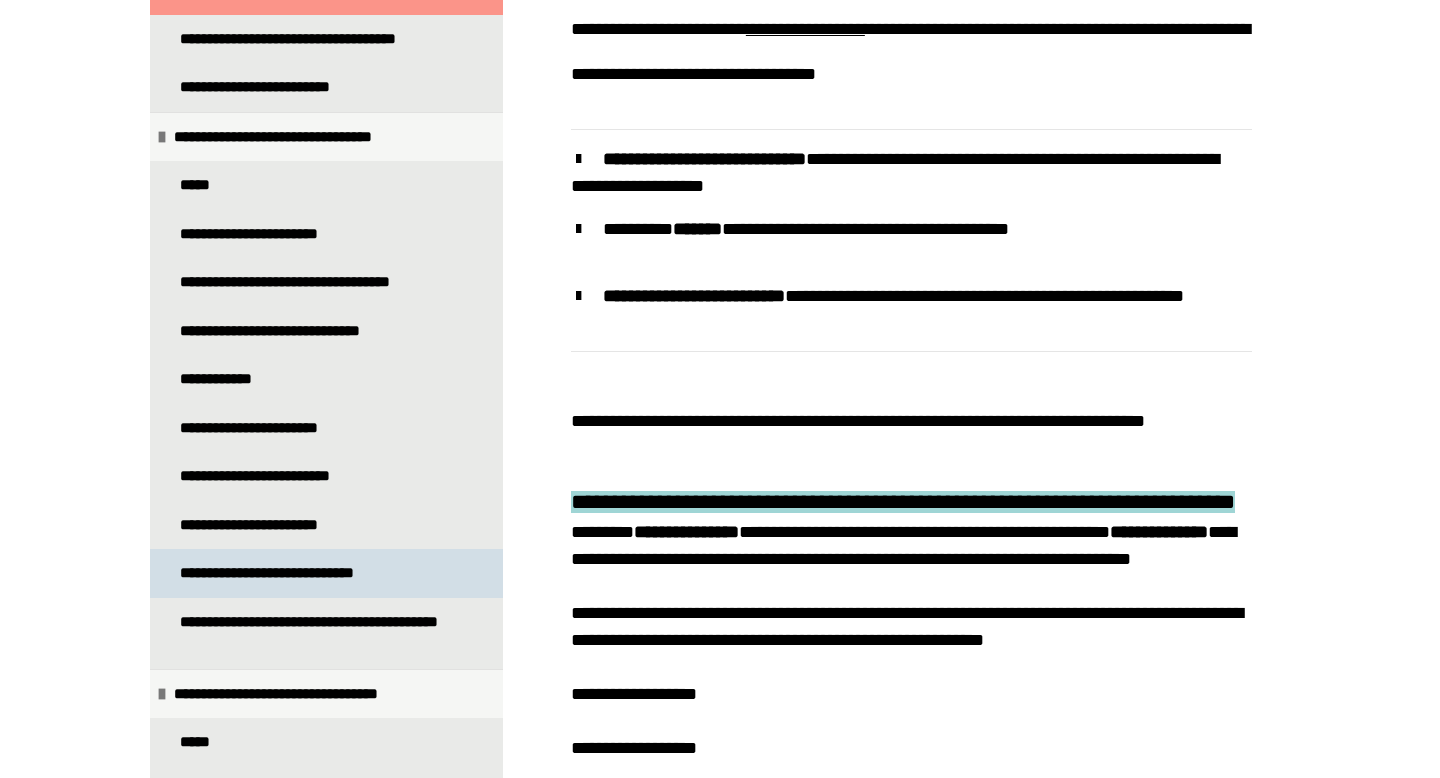 scroll, scrollTop: 192, scrollLeft: 0, axis: vertical 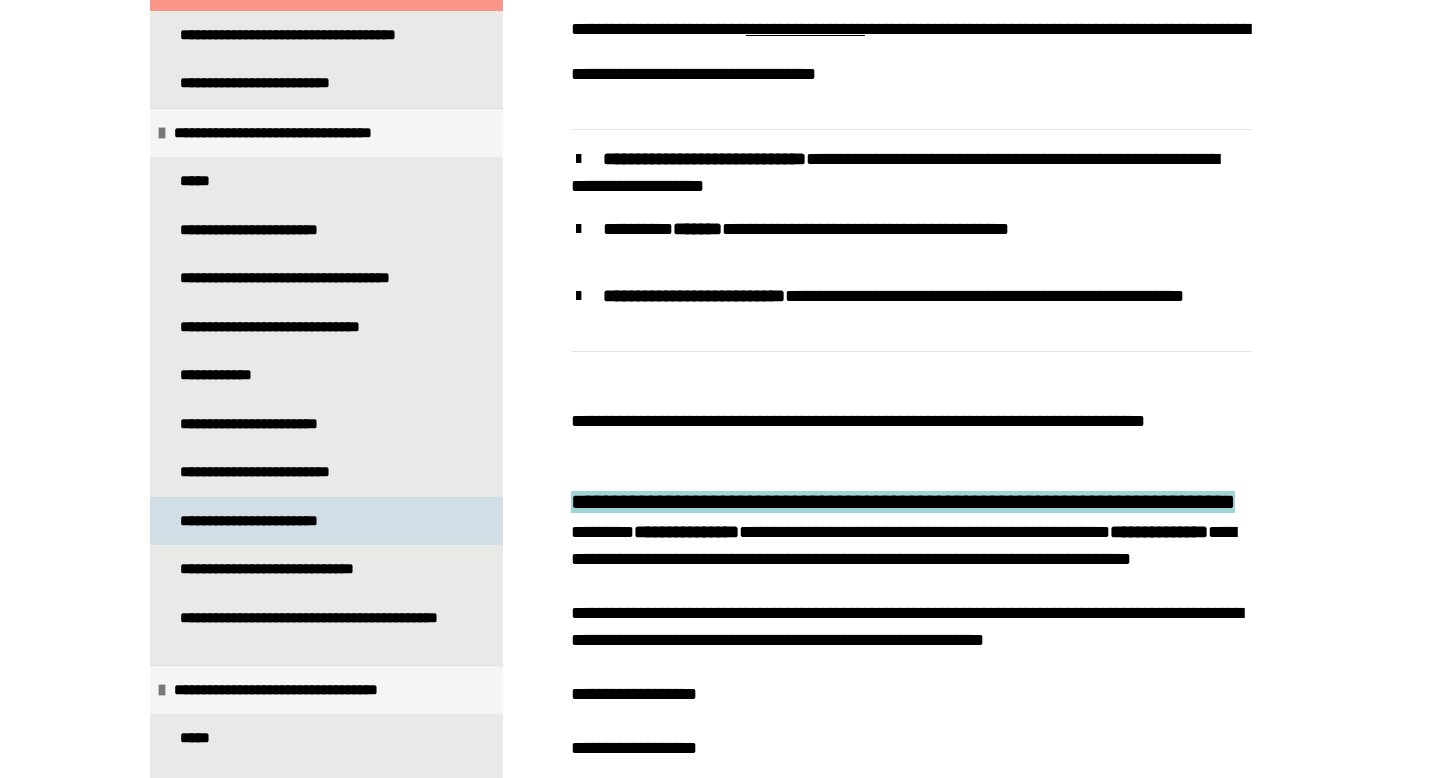 click on "**********" at bounding box center [265, 521] 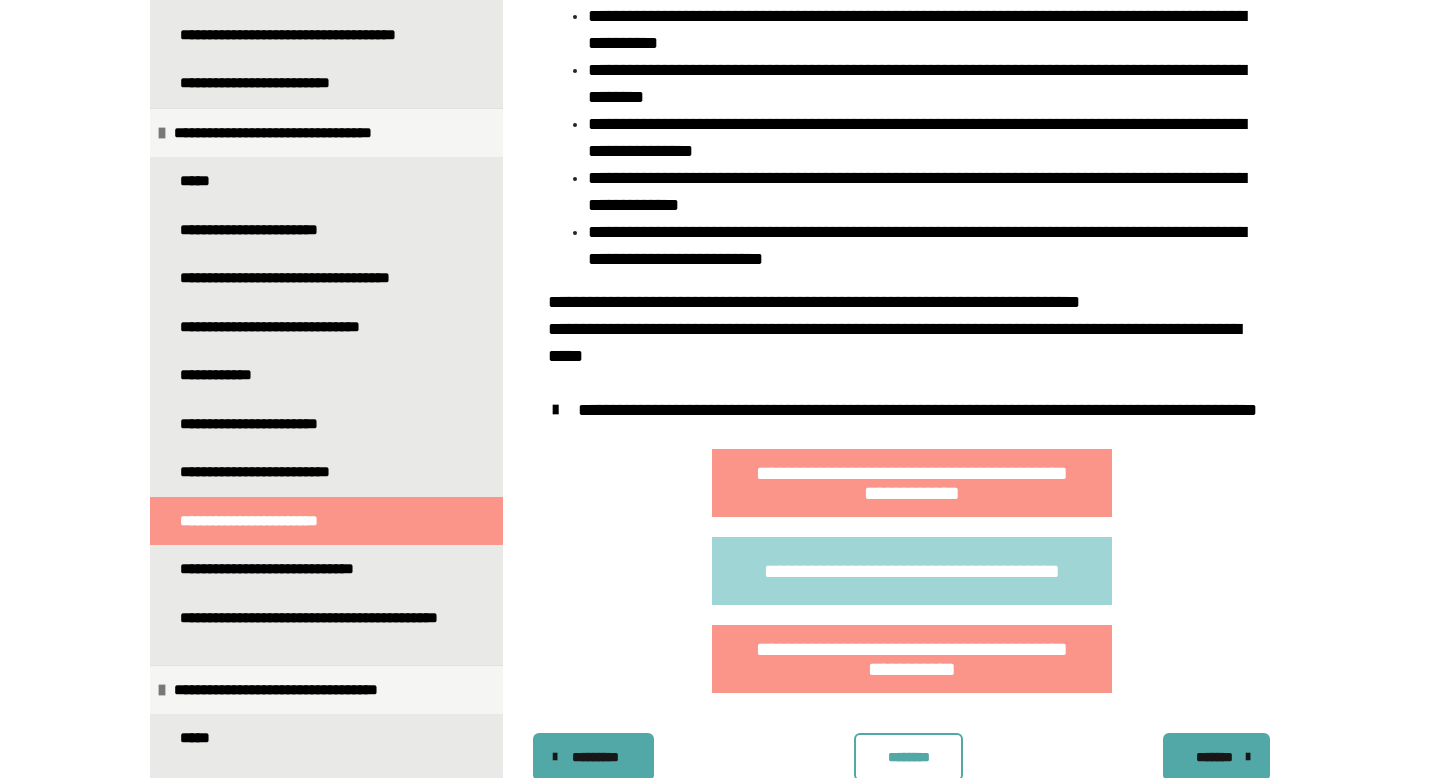 scroll, scrollTop: 1277, scrollLeft: 0, axis: vertical 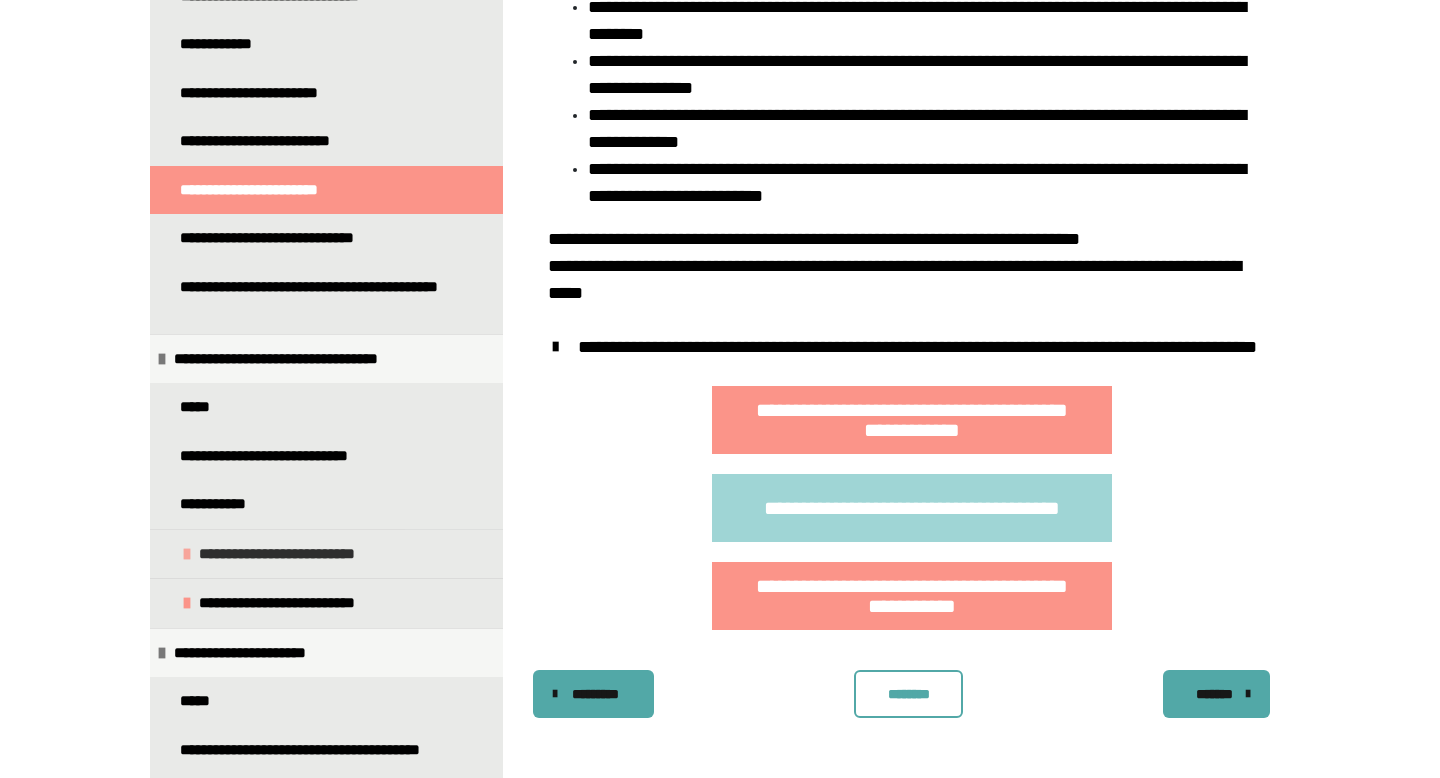 click on "**********" at bounding box center [287, 554] 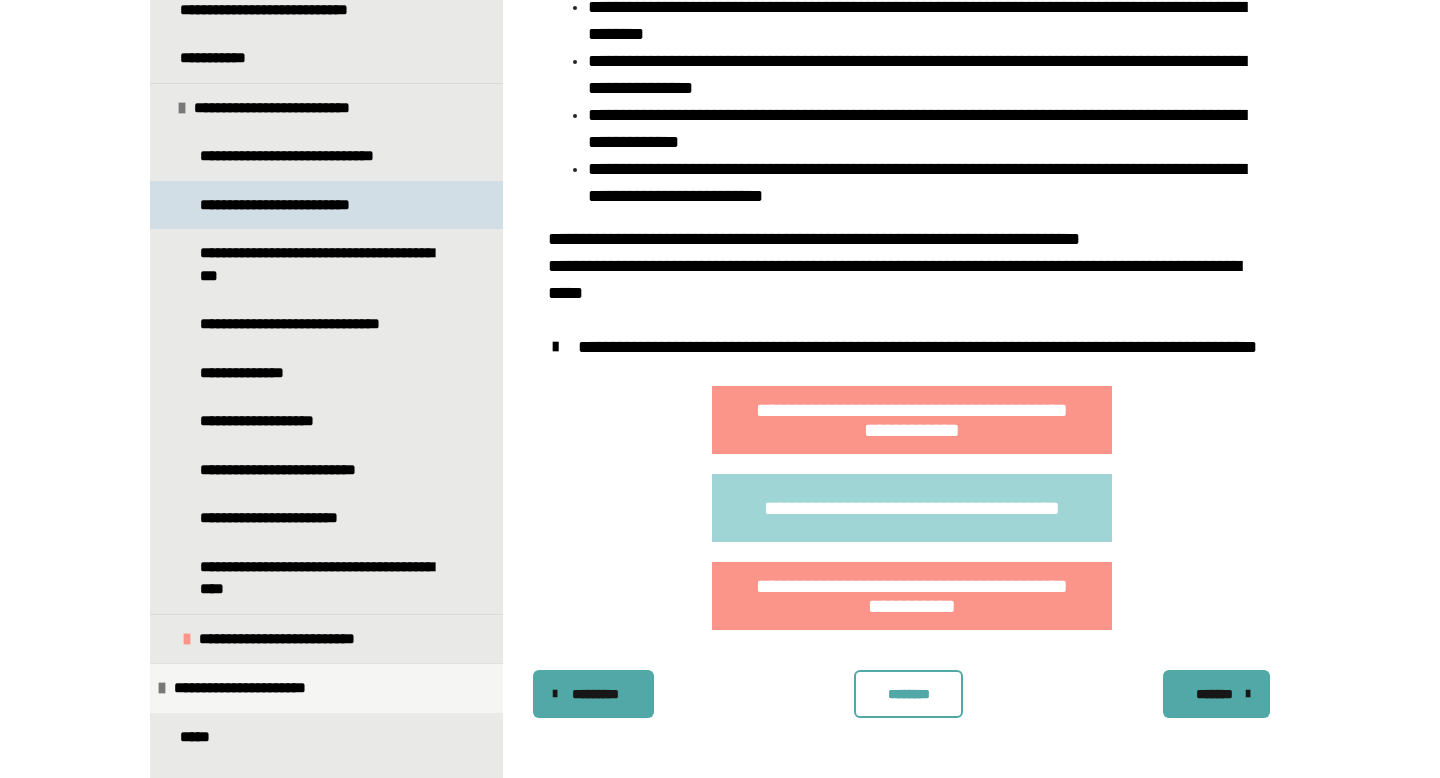 scroll, scrollTop: 970, scrollLeft: 0, axis: vertical 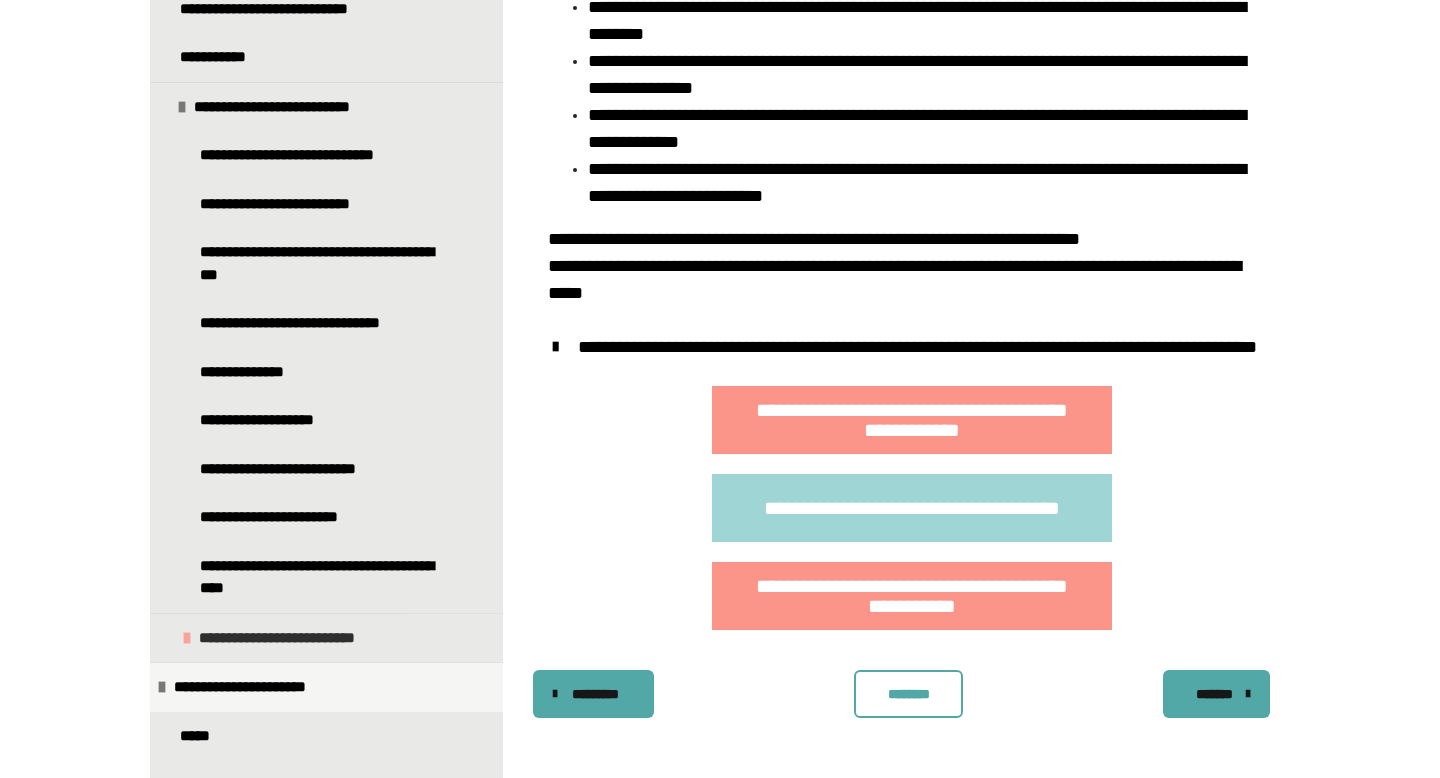 click on "**********" at bounding box center [307, 638] 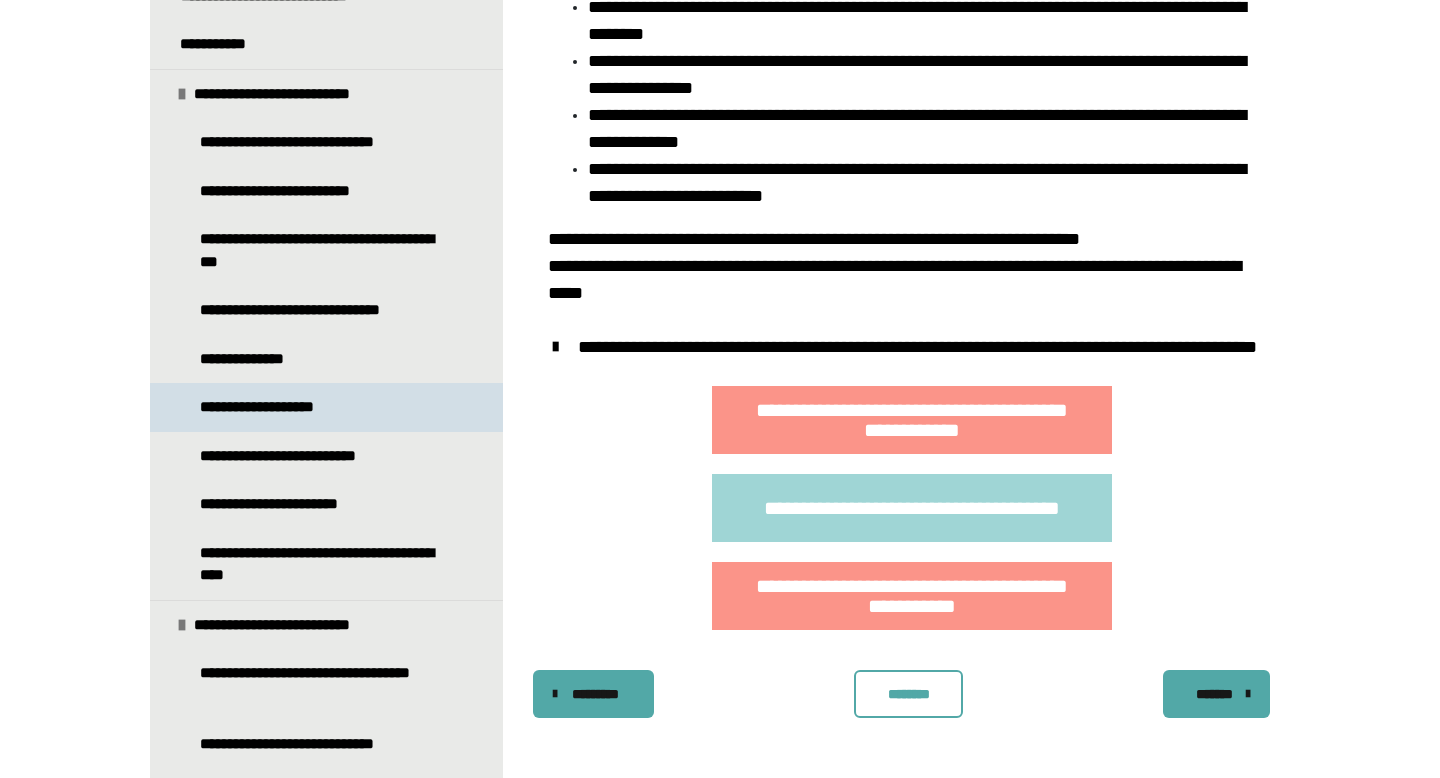 scroll, scrollTop: 981, scrollLeft: 0, axis: vertical 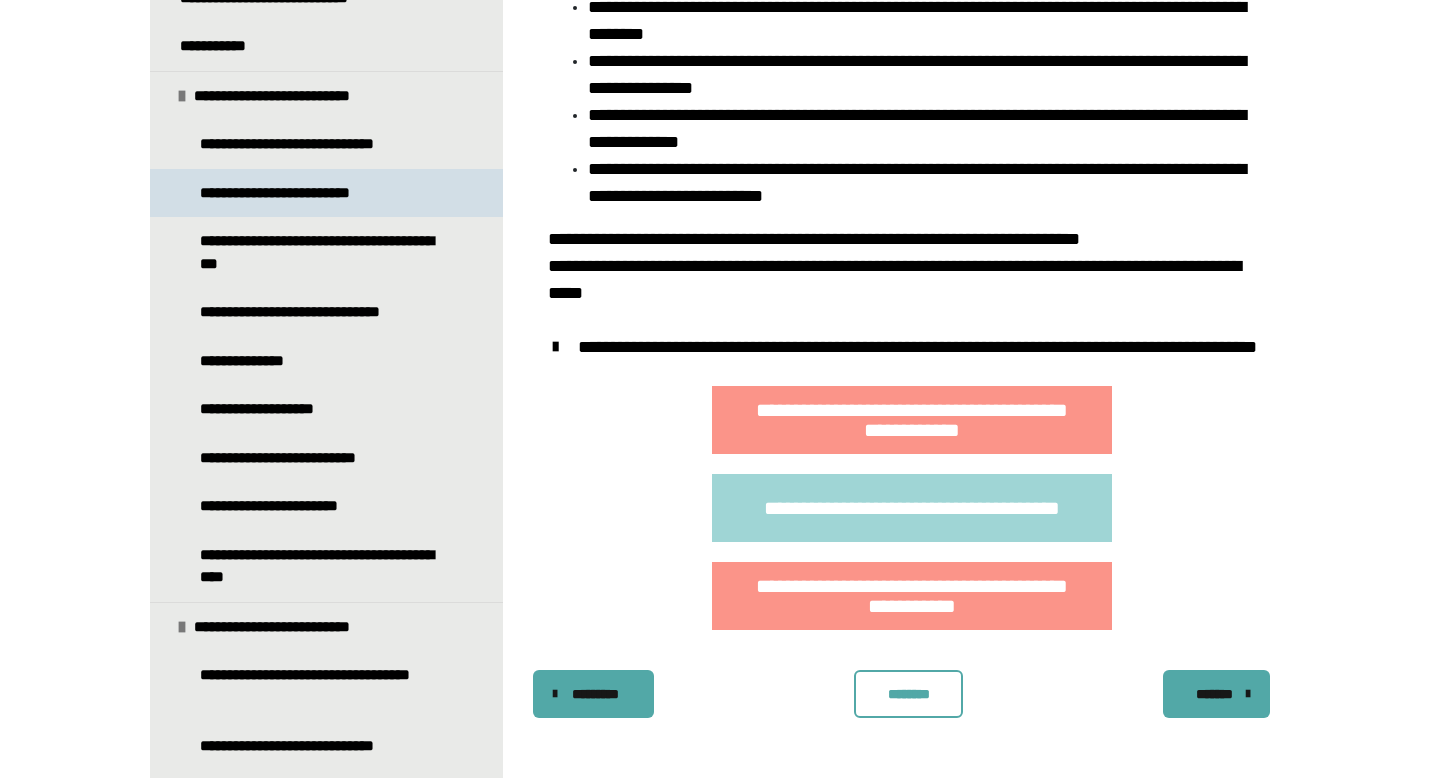 click on "**********" at bounding box center [288, 193] 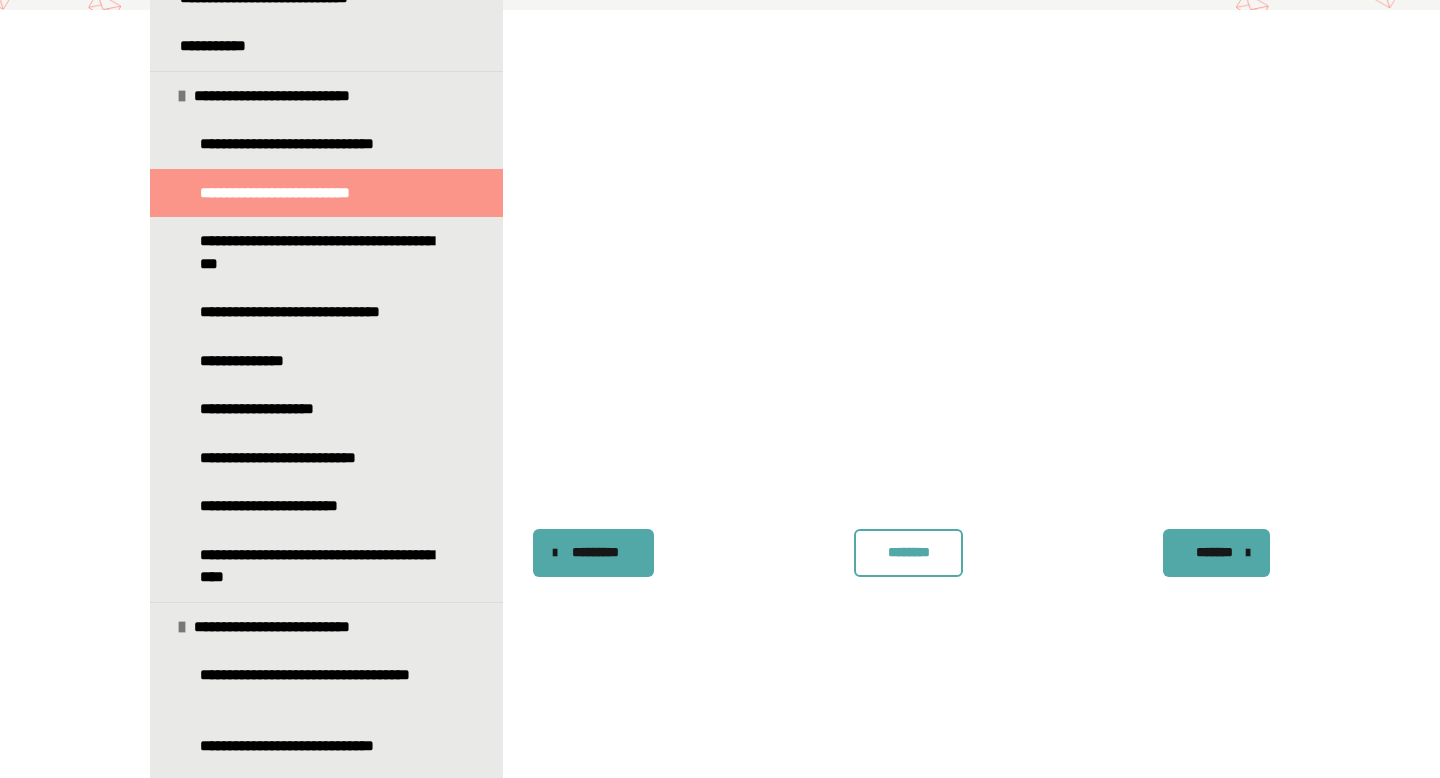 click at bounding box center (911, 269) 